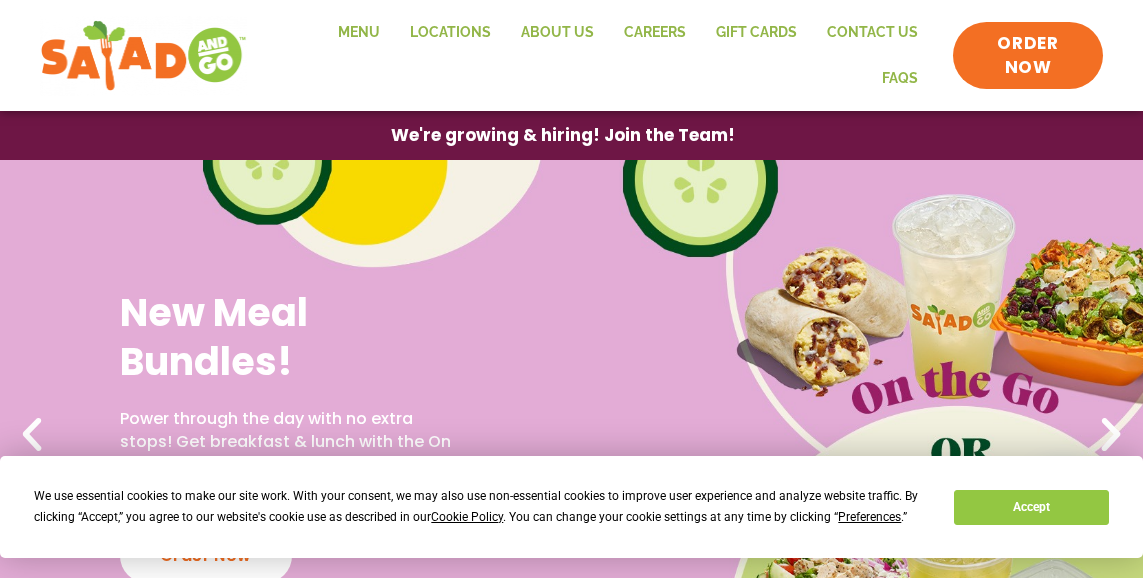 scroll, scrollTop: 211, scrollLeft: 0, axis: vertical 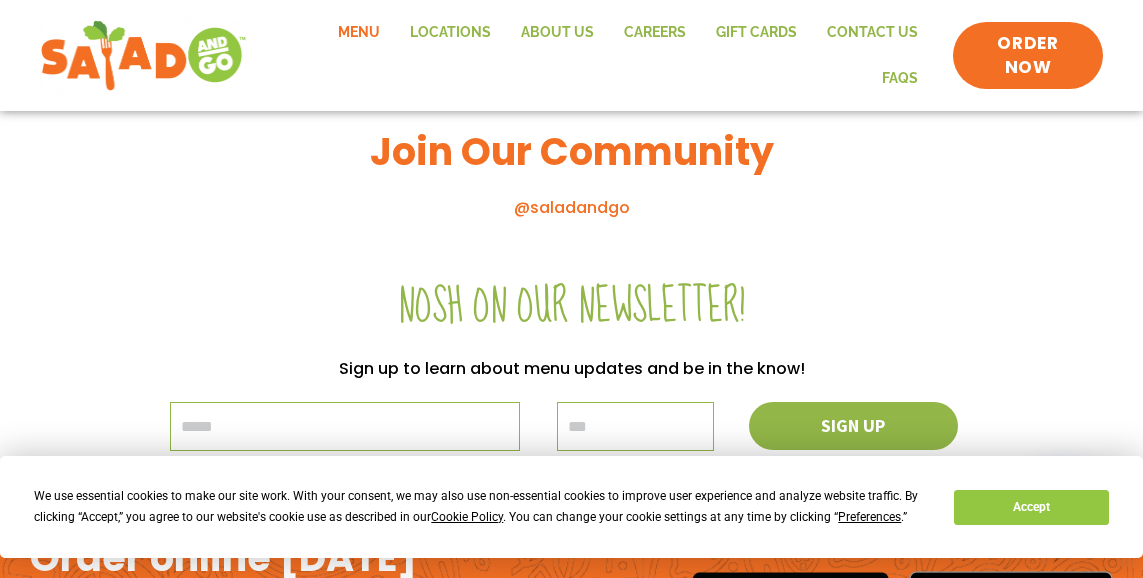 click on "Menu" 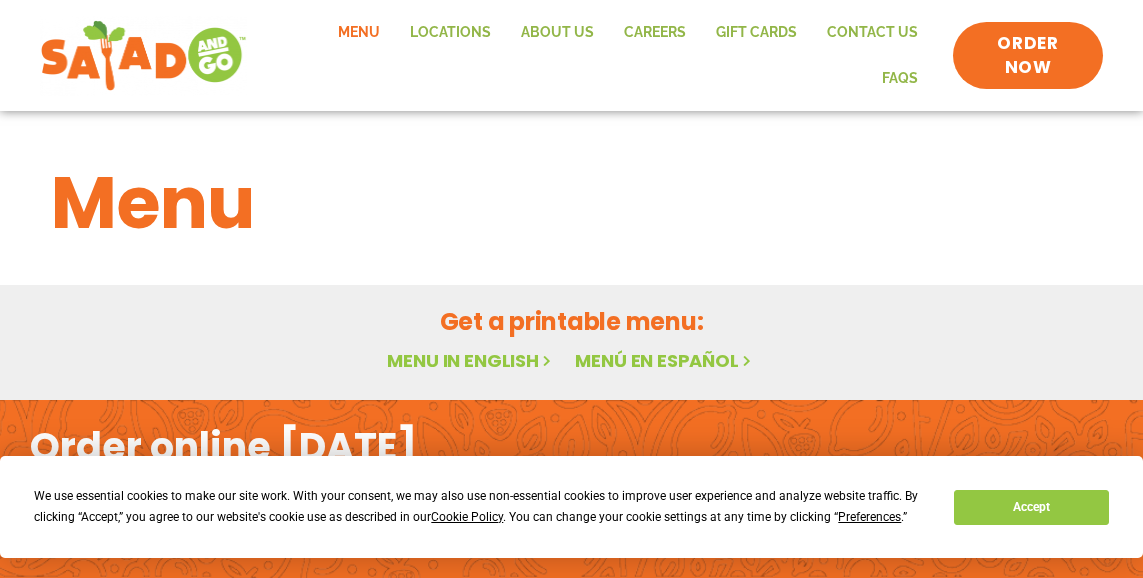 scroll, scrollTop: 0, scrollLeft: 0, axis: both 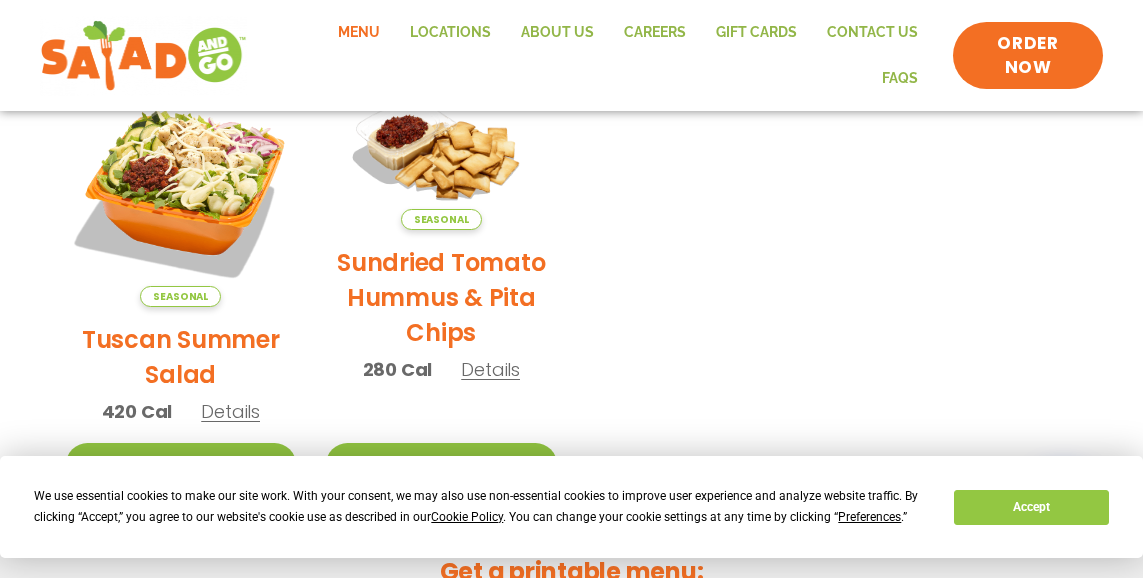click on "Details" at bounding box center (490, 369) 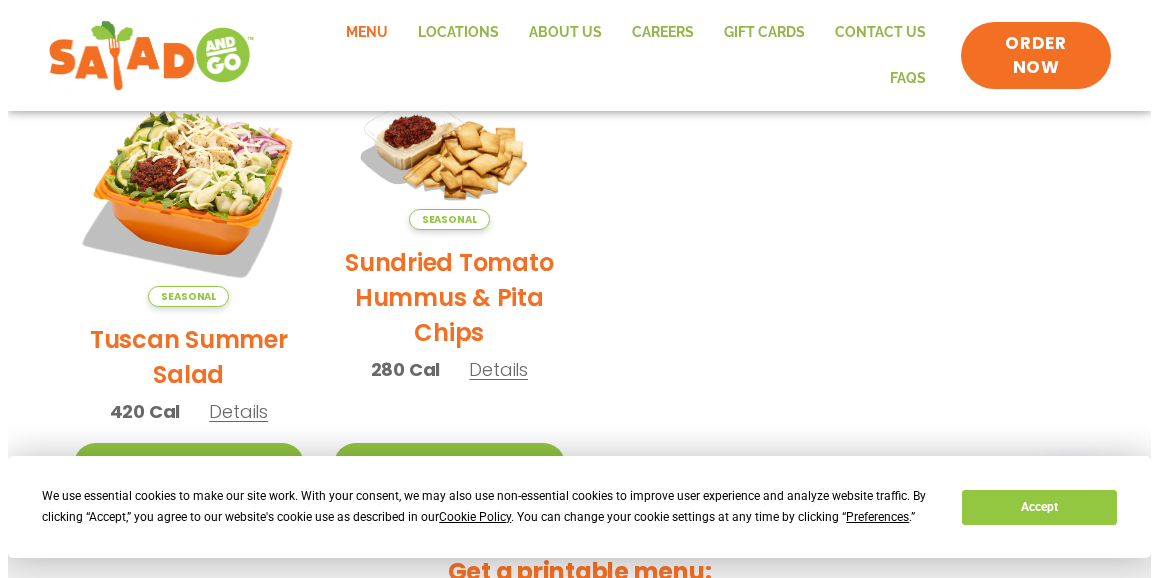 scroll, scrollTop: 489, scrollLeft: 0, axis: vertical 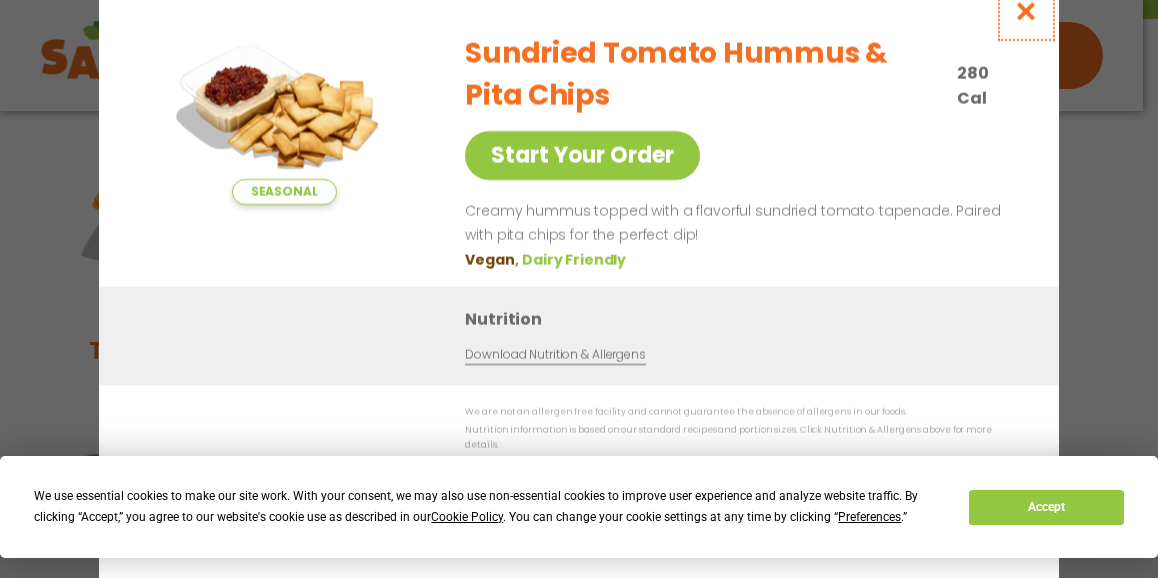 click at bounding box center [1026, 11] 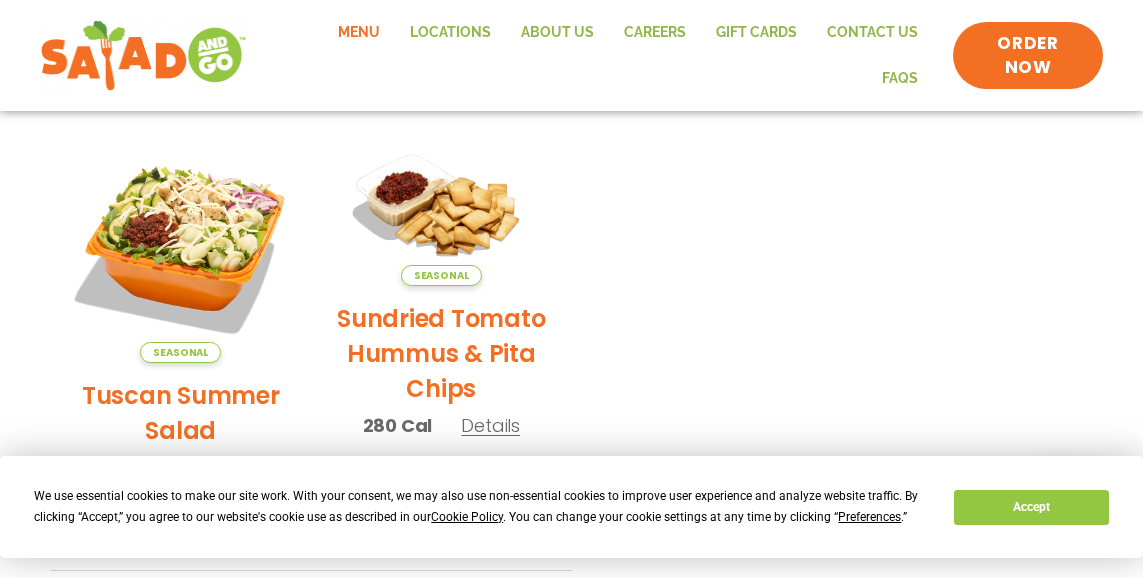 scroll, scrollTop: 437, scrollLeft: 0, axis: vertical 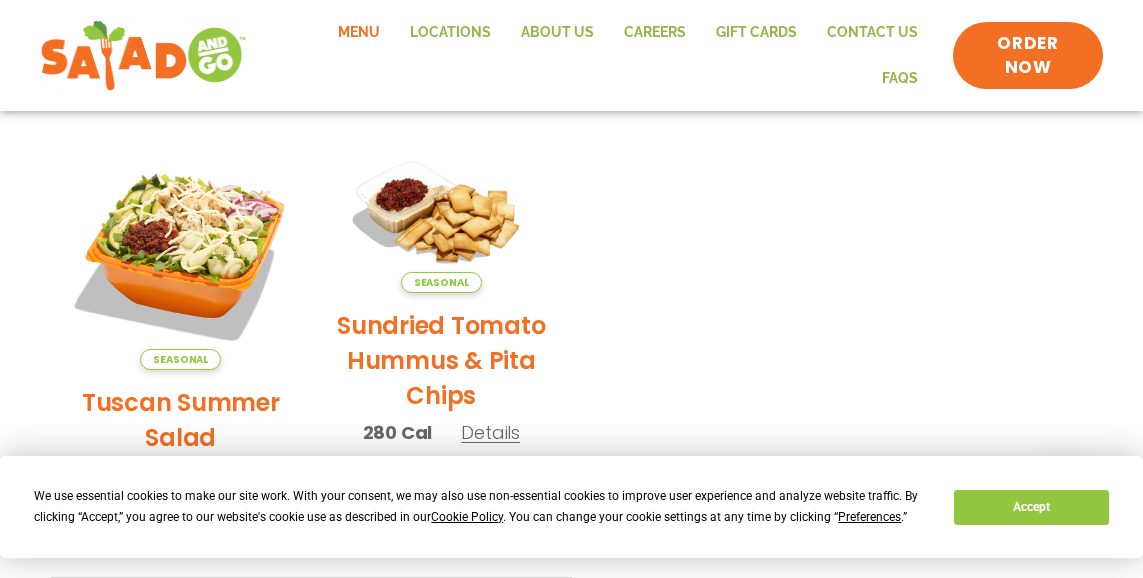 click on "Sundried Tomato Hummus & Pita Chips" at bounding box center [441, 360] 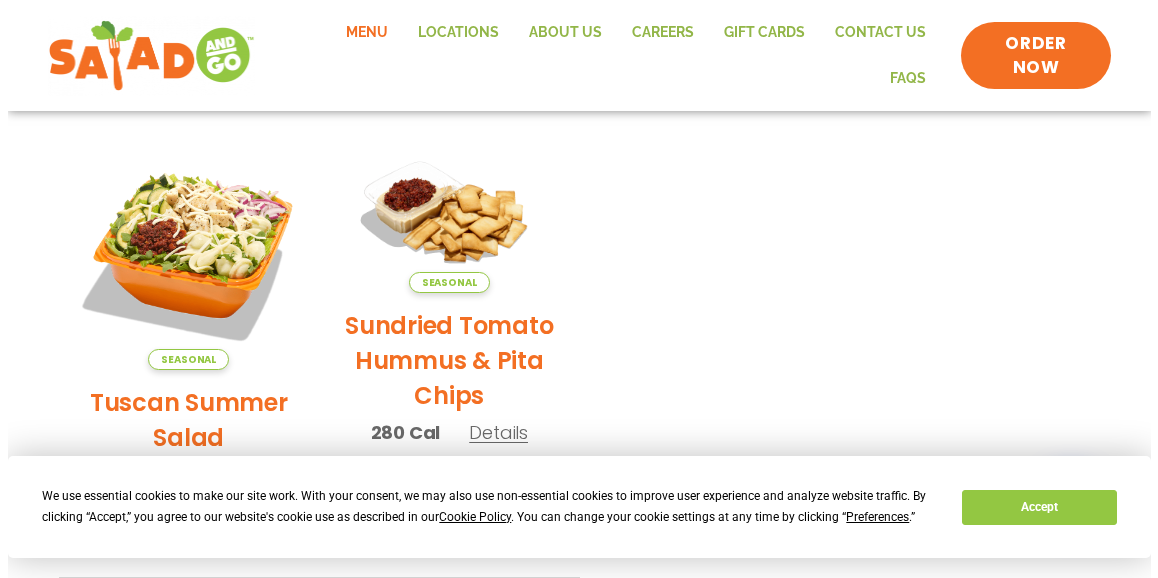 scroll, scrollTop: 426, scrollLeft: 0, axis: vertical 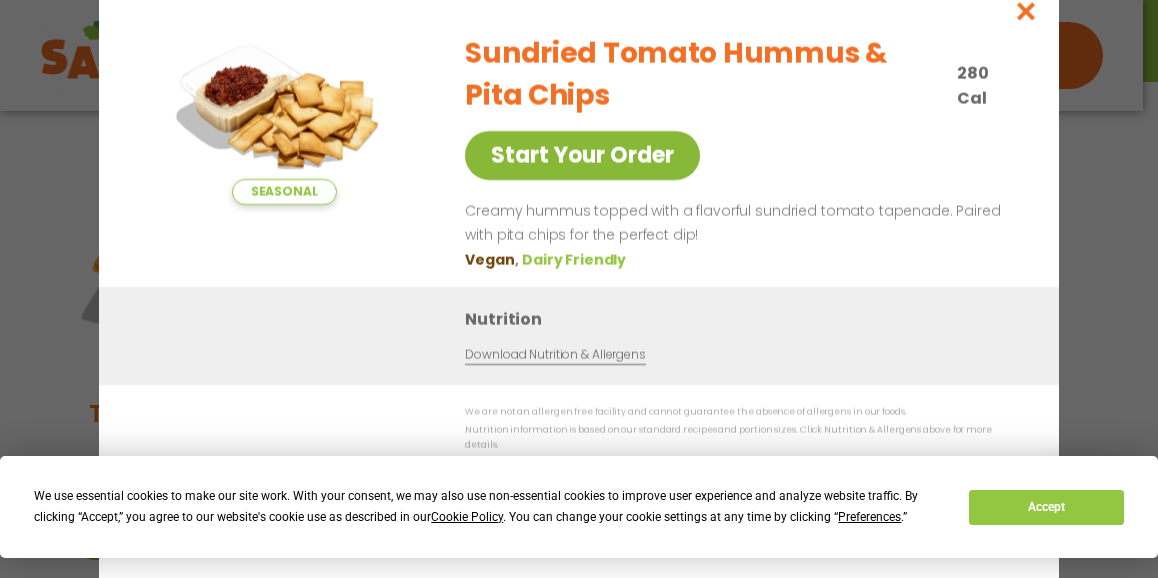 click on "Start Your Order" at bounding box center (582, 155) 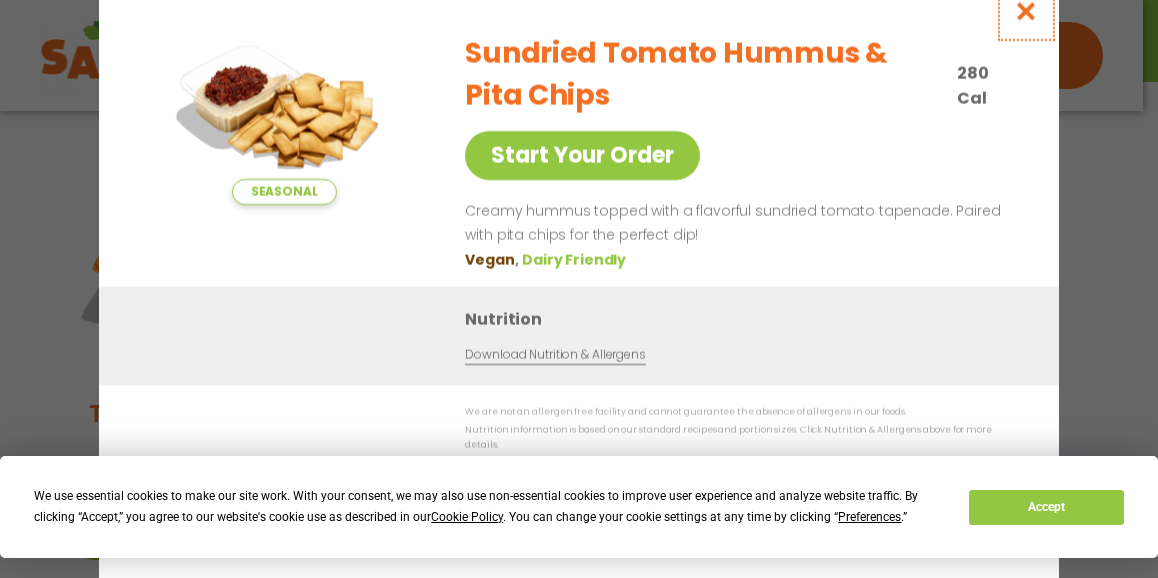 click at bounding box center (1026, 11) 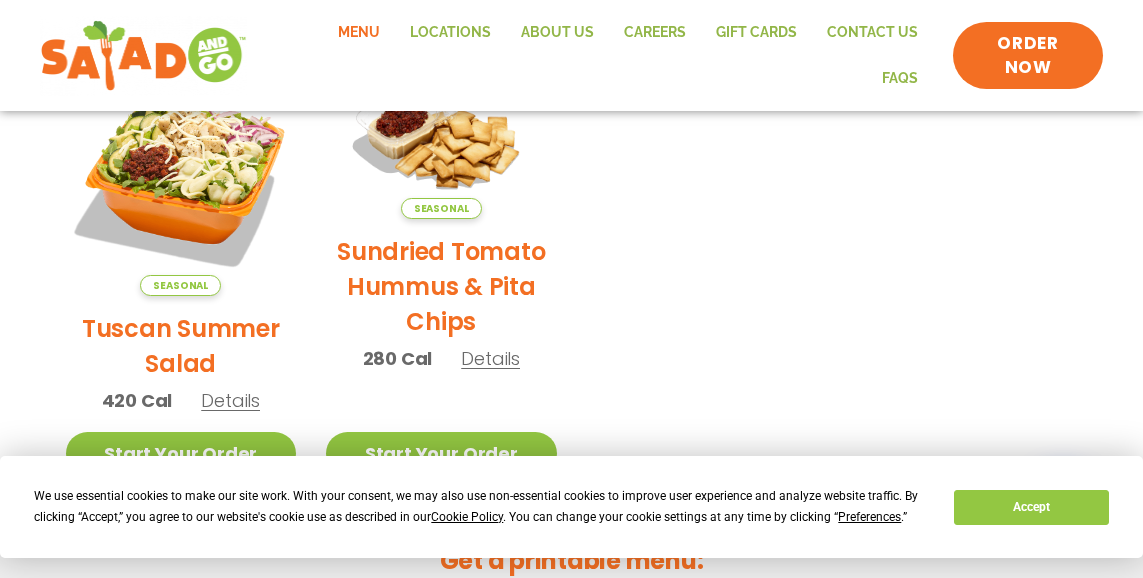 scroll, scrollTop: 476, scrollLeft: 0, axis: vertical 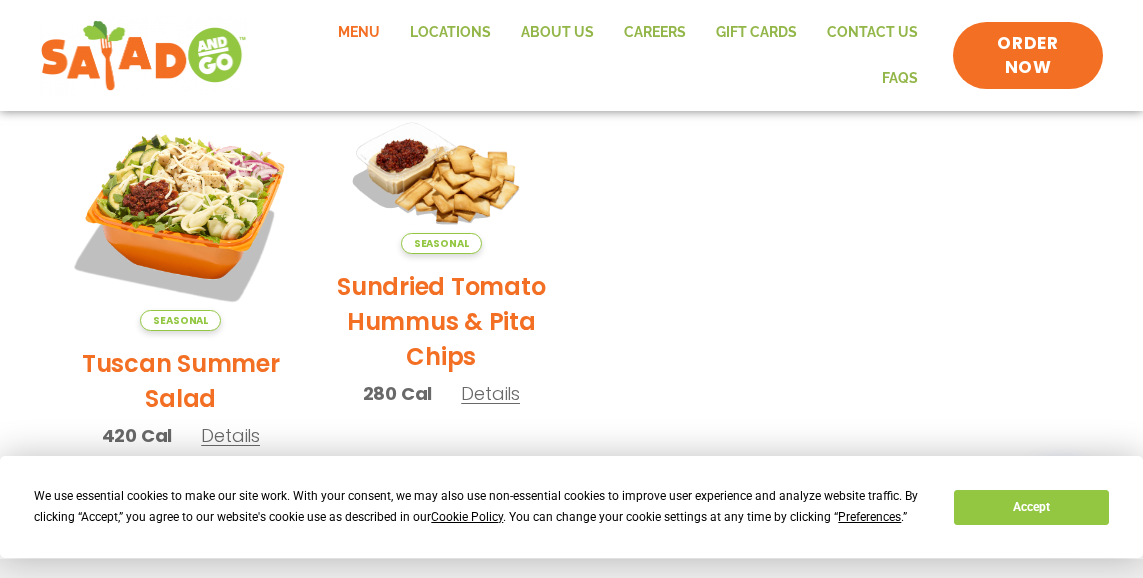 click on "Details" at bounding box center (230, 435) 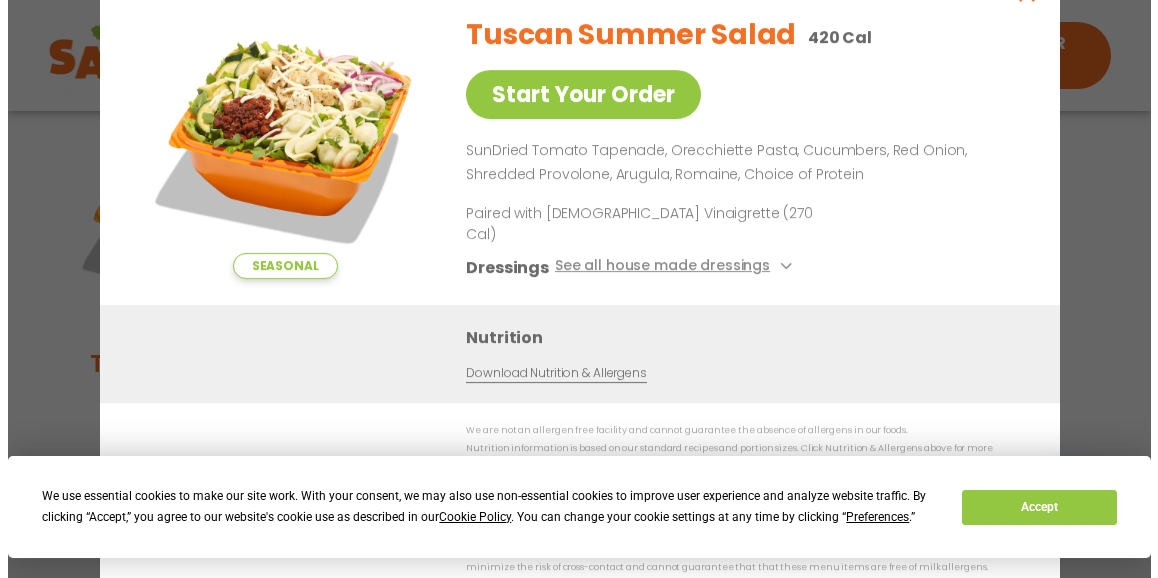 scroll, scrollTop: 465, scrollLeft: 0, axis: vertical 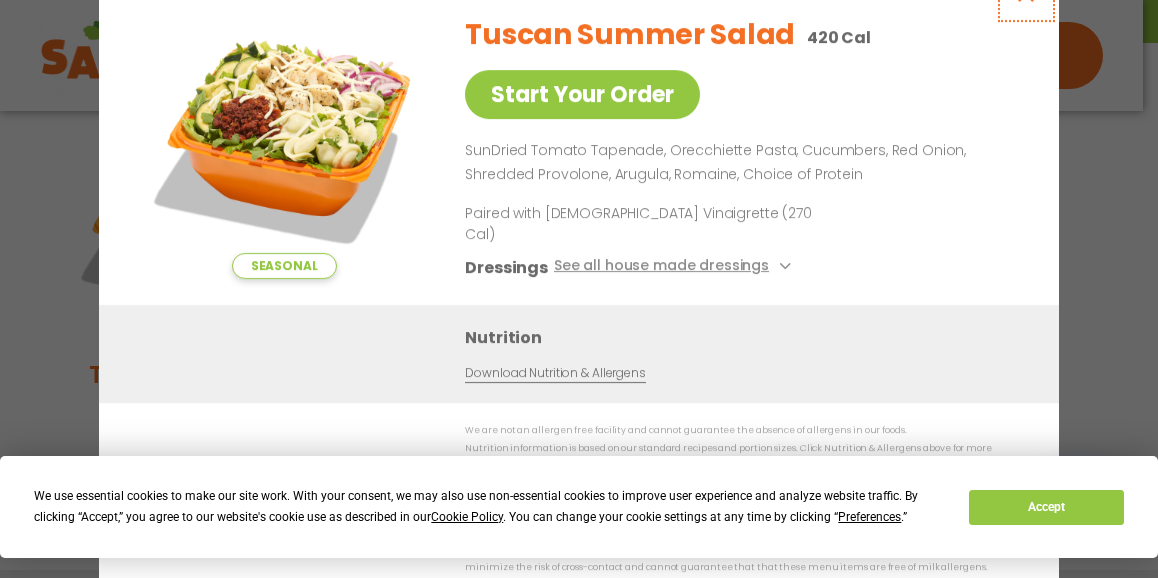 click at bounding box center (1026, -8) 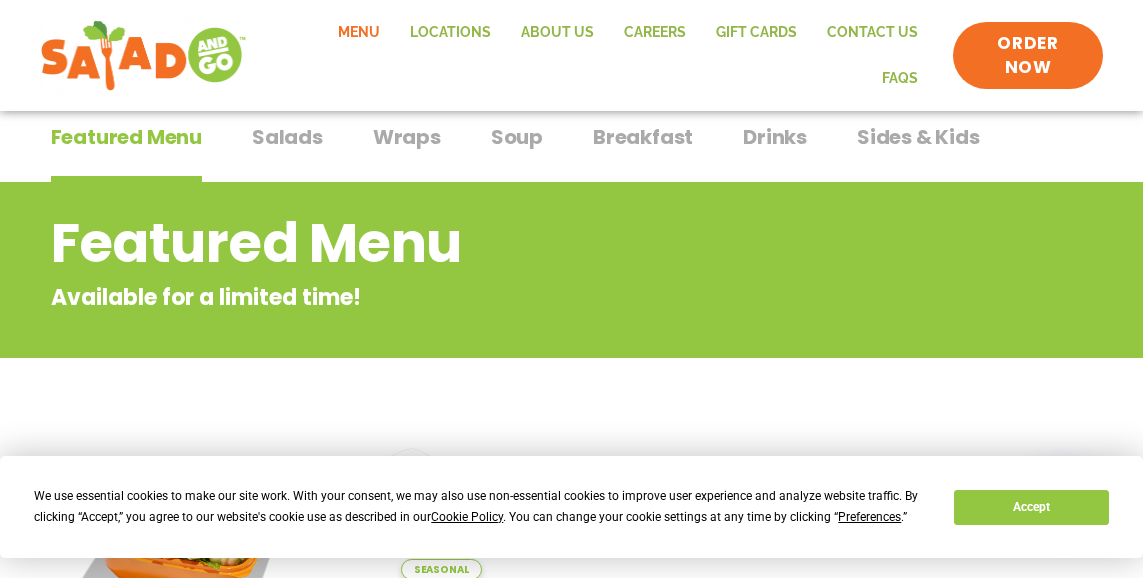 scroll, scrollTop: 37, scrollLeft: 0, axis: vertical 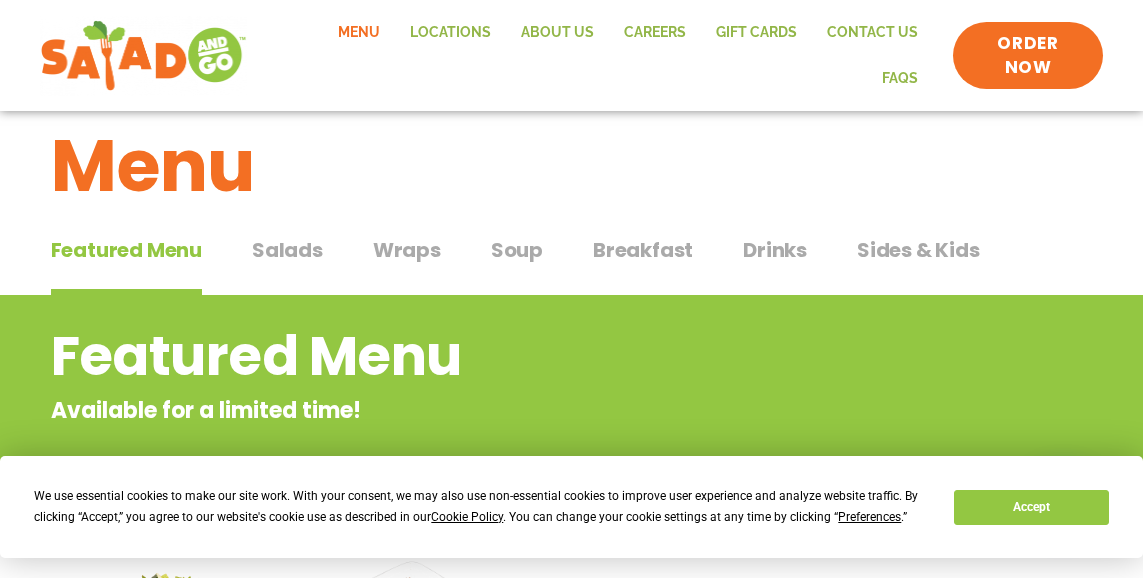 click on "Salads" at bounding box center (287, 250) 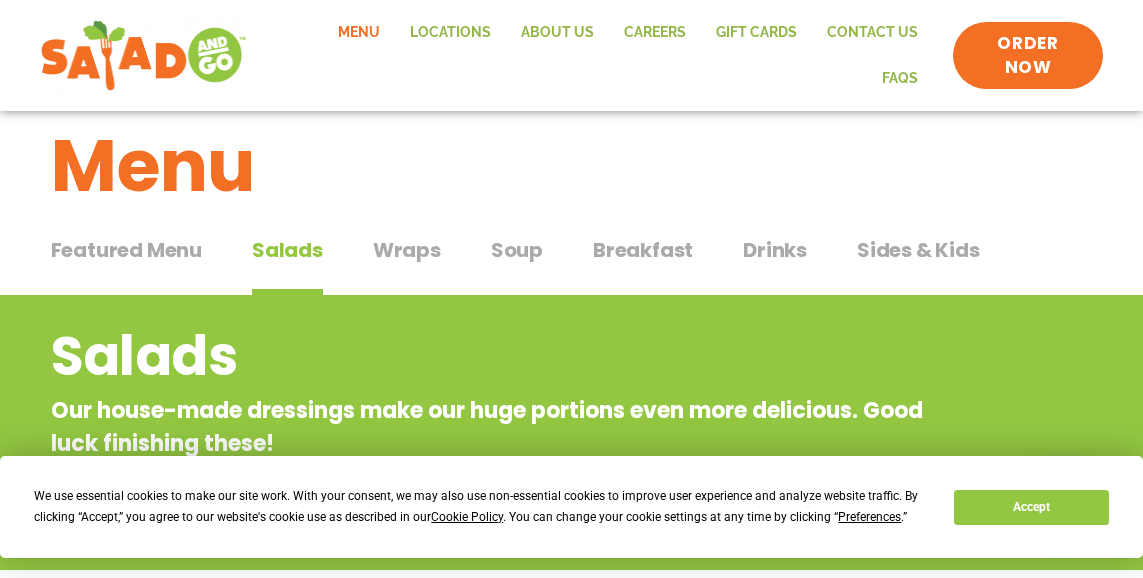 click on "Wraps" at bounding box center [407, 250] 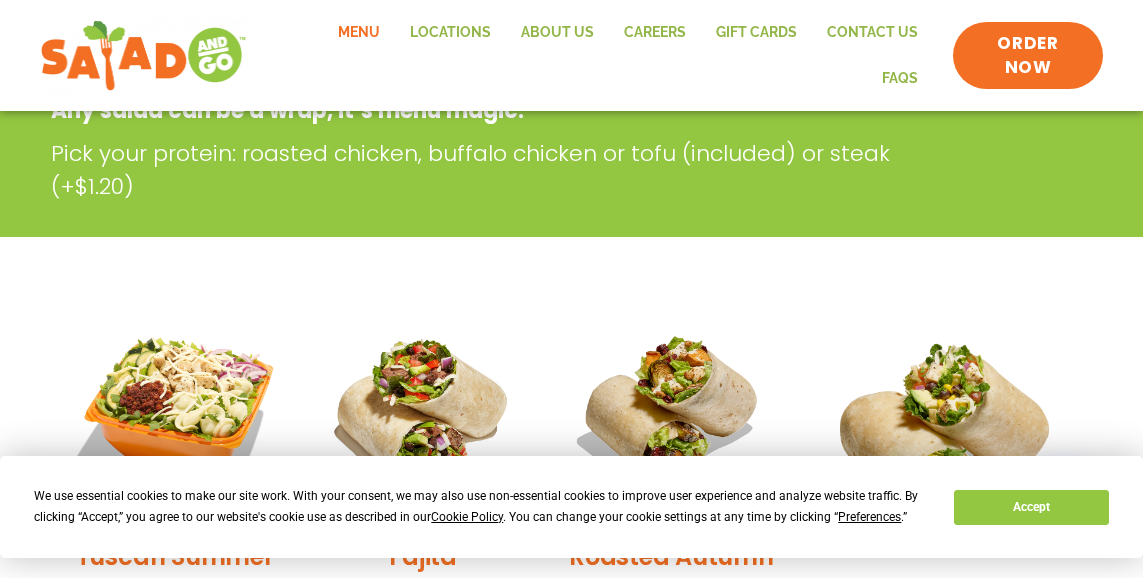 scroll, scrollTop: 437, scrollLeft: 0, axis: vertical 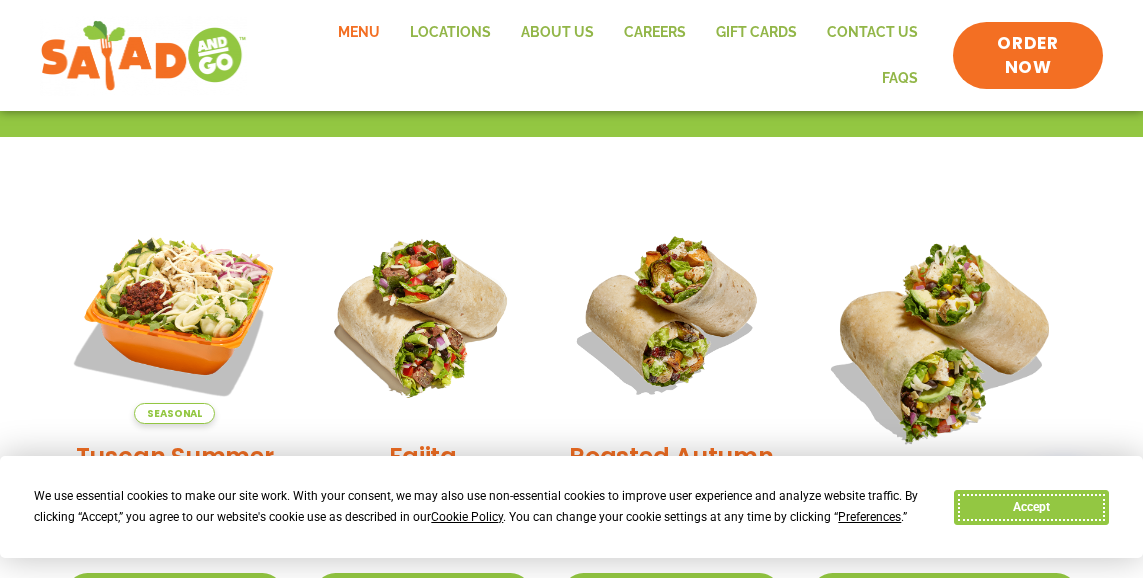 click on "Accept" at bounding box center [1031, 507] 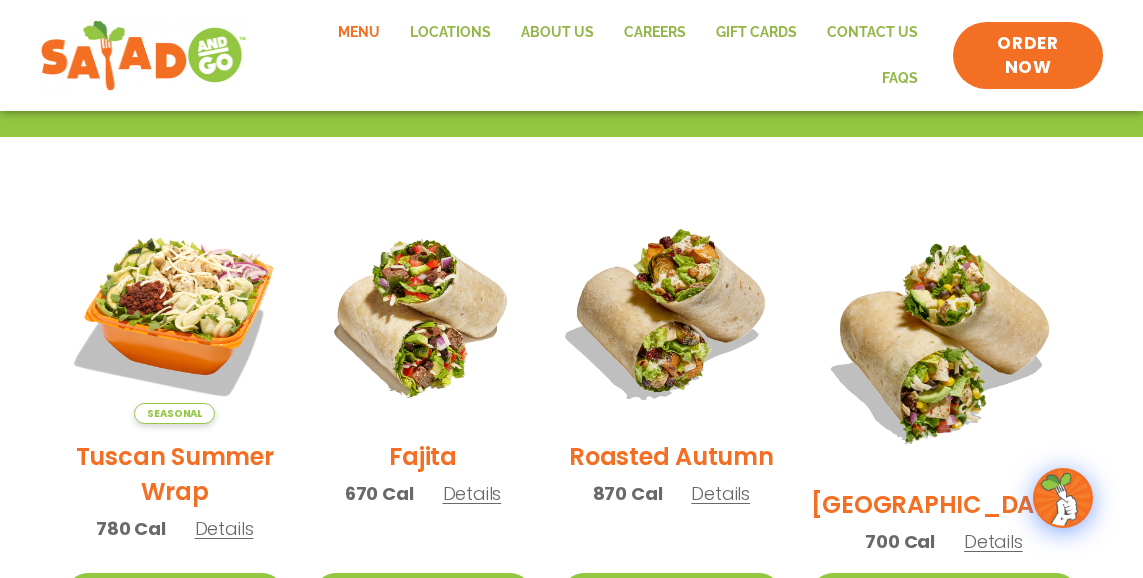 scroll, scrollTop: 537, scrollLeft: 0, axis: vertical 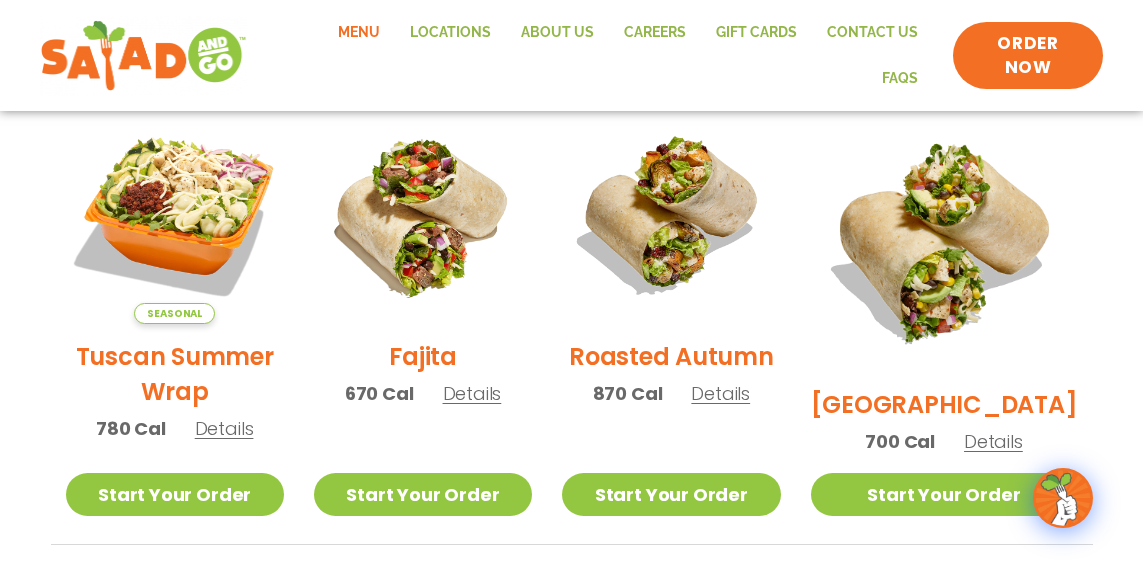 click on "Details" at bounding box center (472, 393) 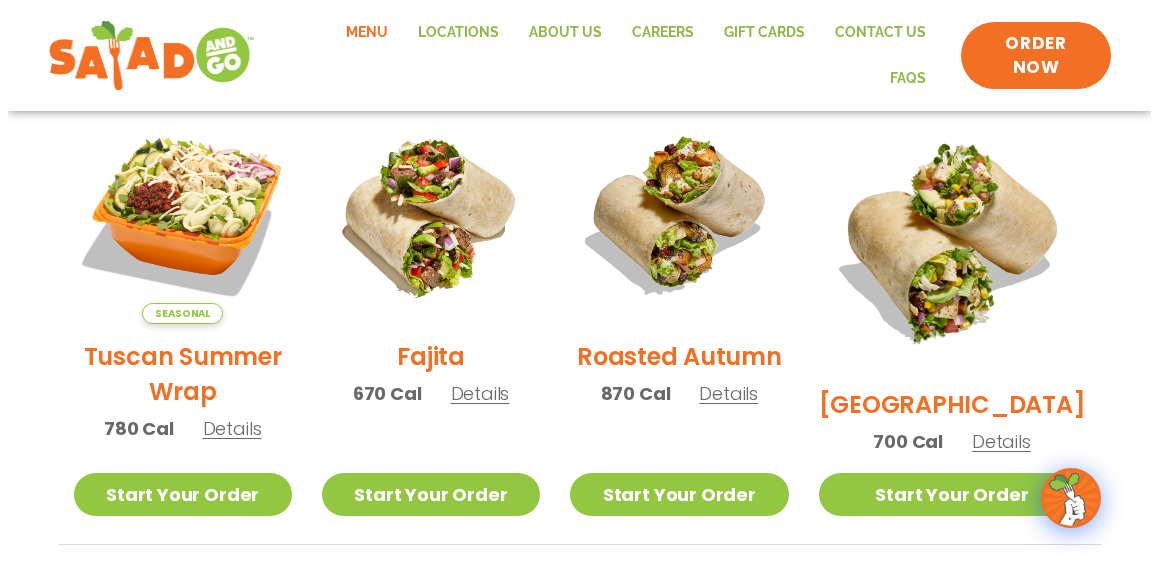 scroll, scrollTop: 526, scrollLeft: 0, axis: vertical 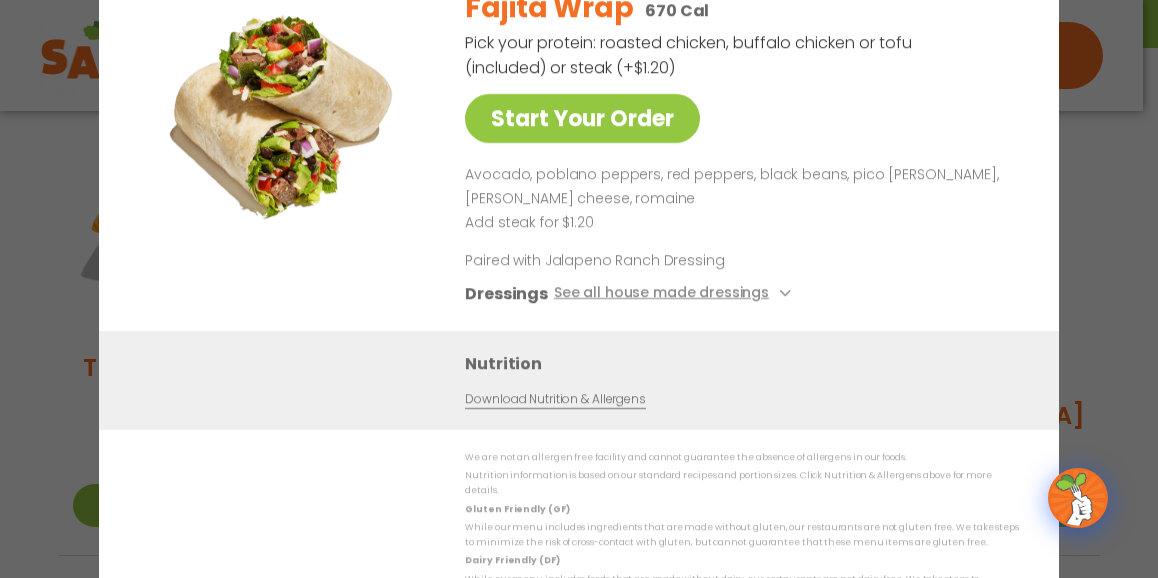 click on "Start Your Order Fajita Wrap  670 Cal  Pick your protein: roasted chicken, buffalo chicken or tofu (included) or steak (+$1.20)   Start Your Order Avocado, poblano peppers, red peppers, black beans, pico [PERSON_NAME], [PERSON_NAME] cheese, romaine Add steak for $1.20 Paired with Jalapeno Ranch Dressing Dressings   See all house made dressings    Balsamic Vinaigrette GF [PERSON_NAME] GF   BBQ Ranch GF   Creamy Blue Cheese GF   Creamy Greek GF   Jalapeño Ranch GF   Ranch GF   Thai Peanut GF DF Nutrition   Download Nutrition & Allergens We are not an allergen free facility and cannot guarantee the absence of allergens in our foods. Nutrition information is based on our standard recipes and portion sizes. Click Nutrition & Allergens above for more details. Gluten Friendly (GF) While our menu includes ingredients that are made without gluten, our restaurants are not gluten free. We take steps to minimize the risk of cross-contact with gluten, but cannot guarantee that these menu items are gluten free." at bounding box center [579, 289] 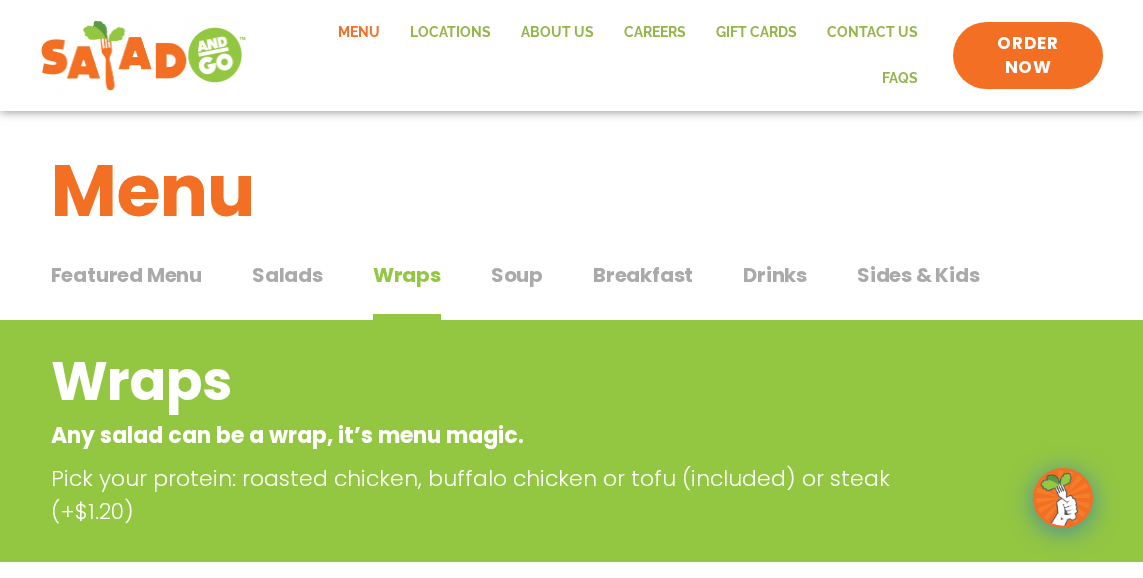 scroll, scrollTop: 0, scrollLeft: 0, axis: both 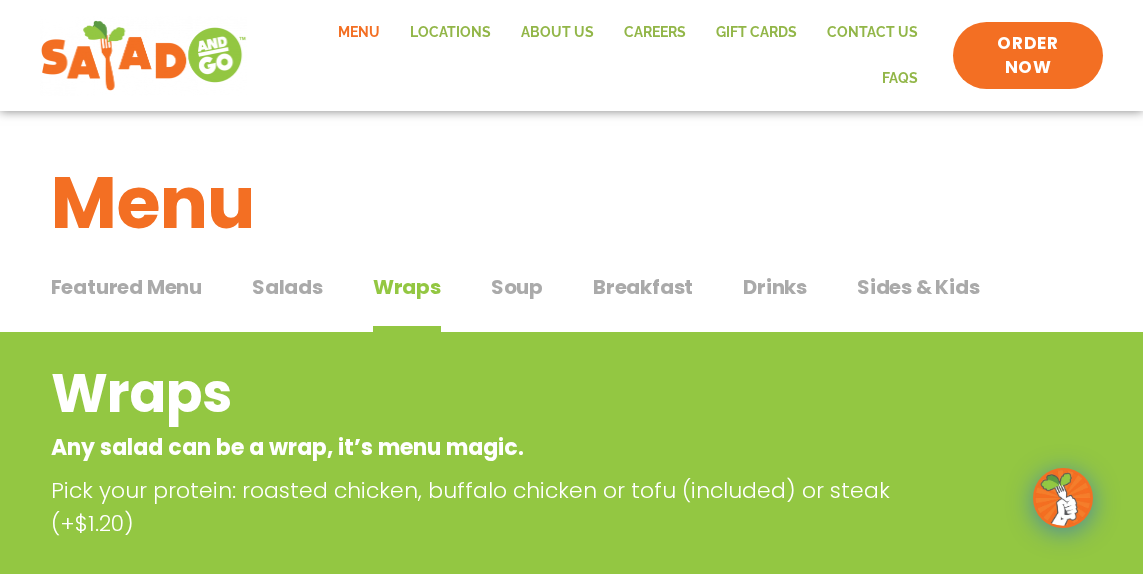 click on "Soup" at bounding box center [517, 287] 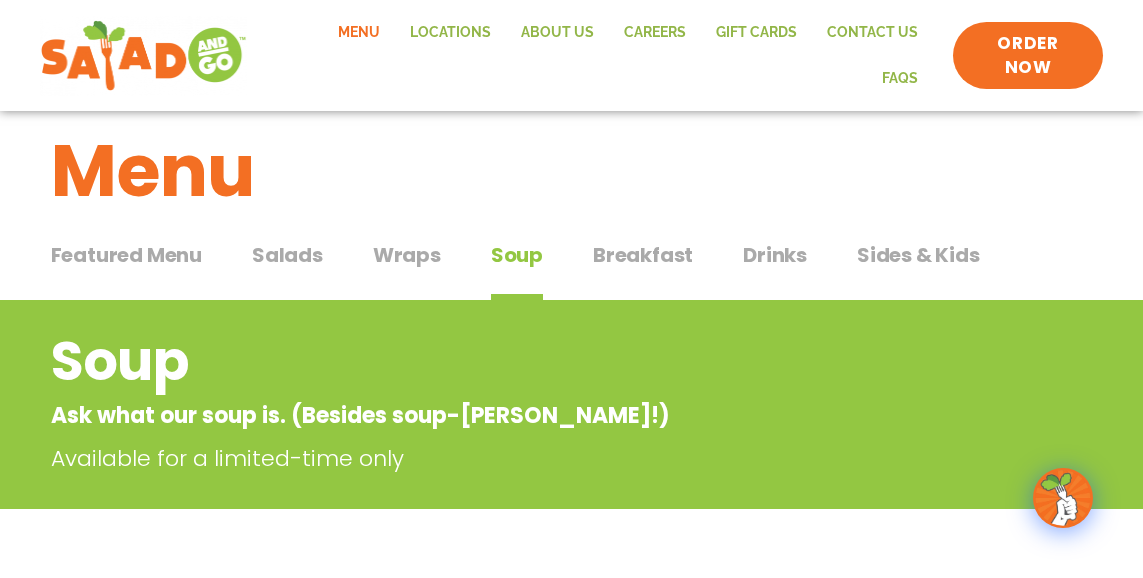 scroll, scrollTop: 0, scrollLeft: 0, axis: both 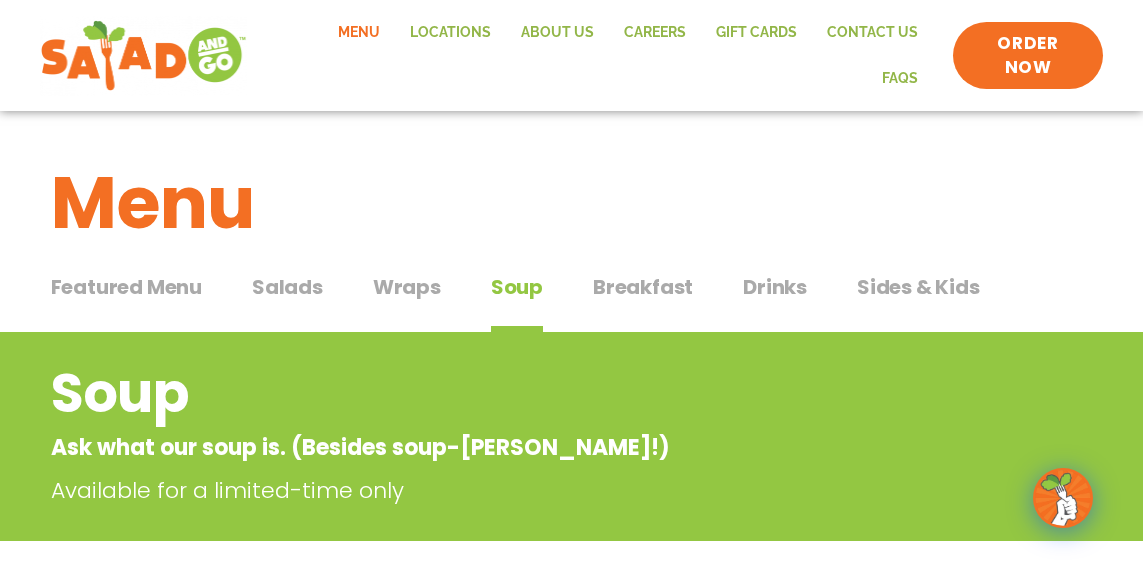 click on "Breakfast" at bounding box center (643, 287) 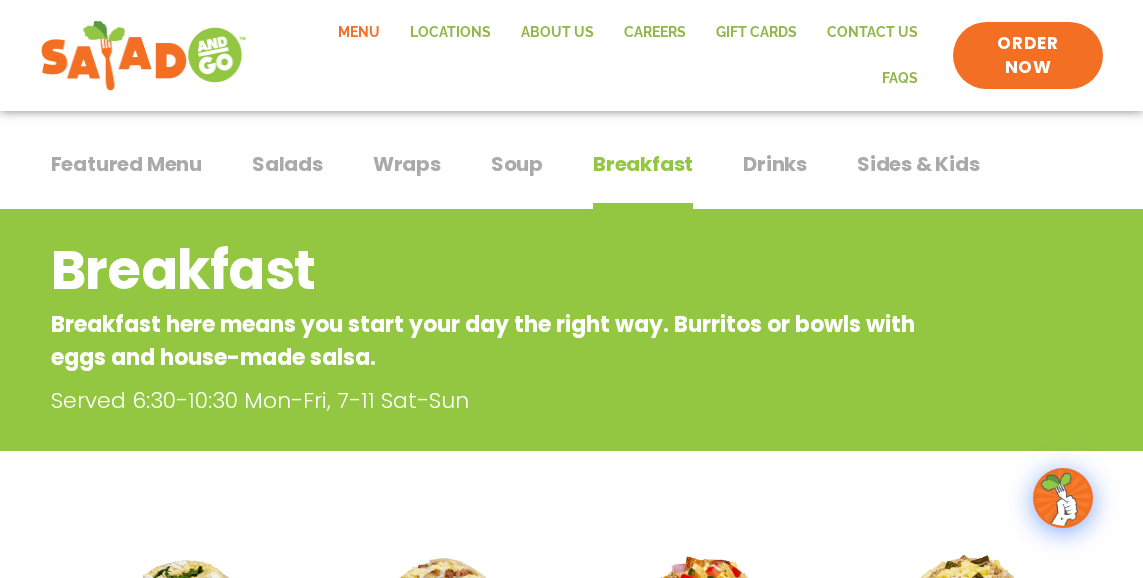 scroll, scrollTop: 100, scrollLeft: 0, axis: vertical 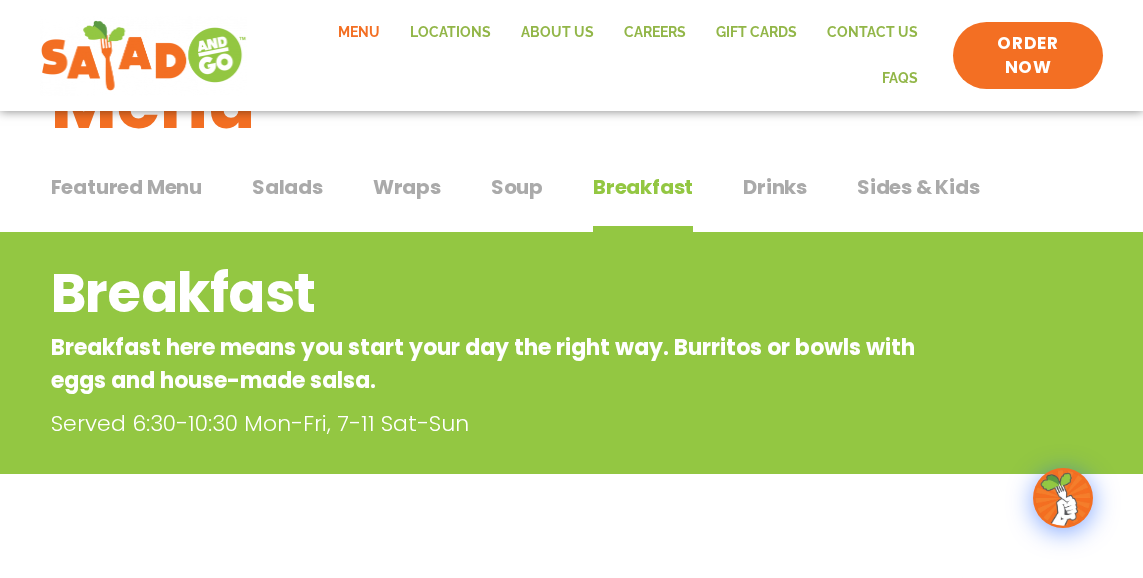 click on "Drinks" at bounding box center [775, 187] 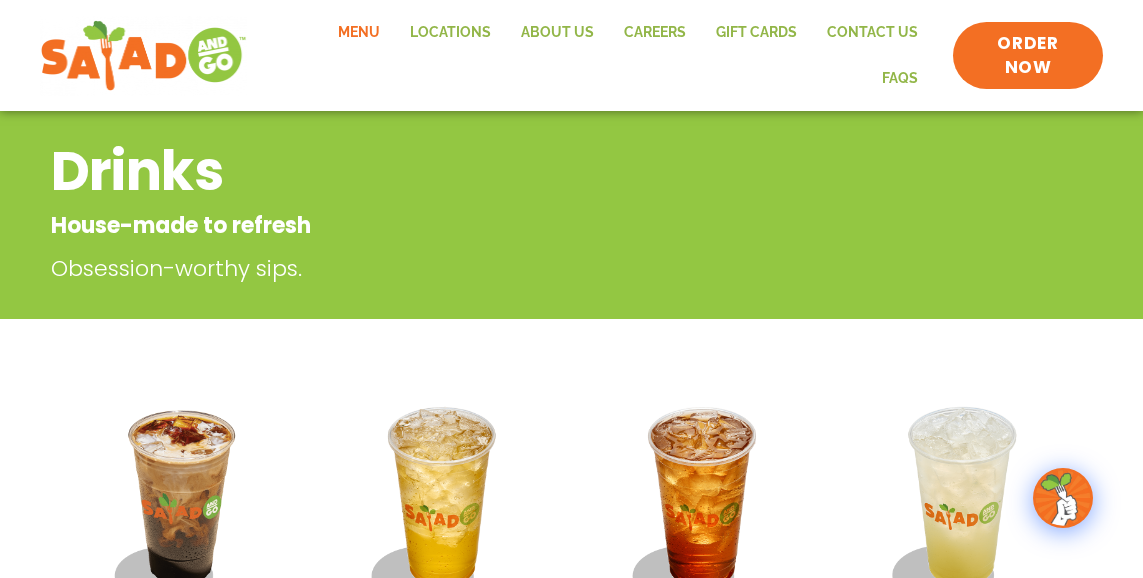 scroll, scrollTop: 100, scrollLeft: 0, axis: vertical 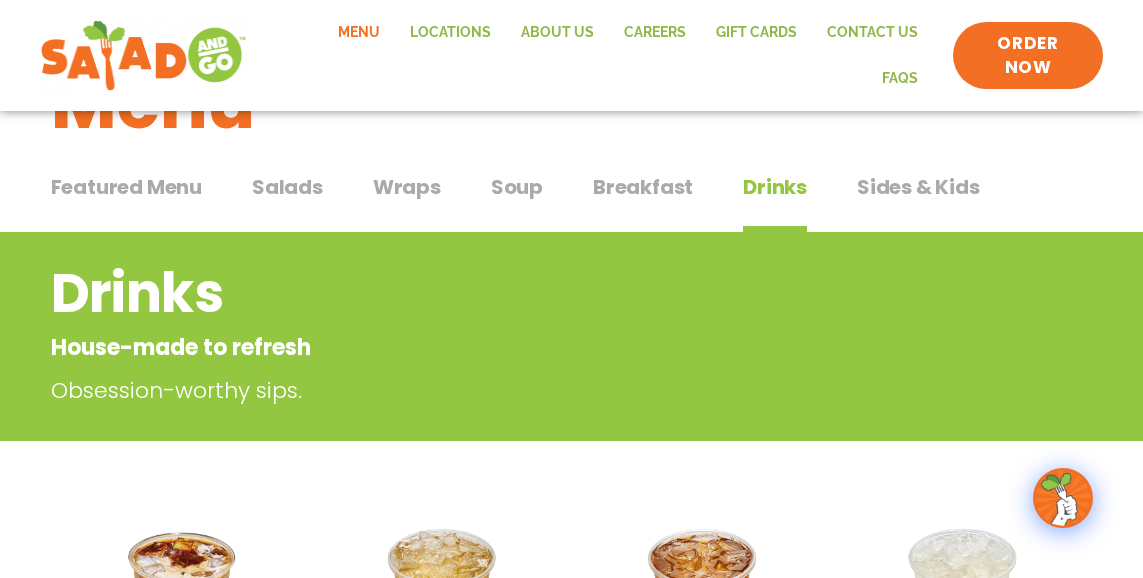 click on "Sides & Kids" at bounding box center (918, 187) 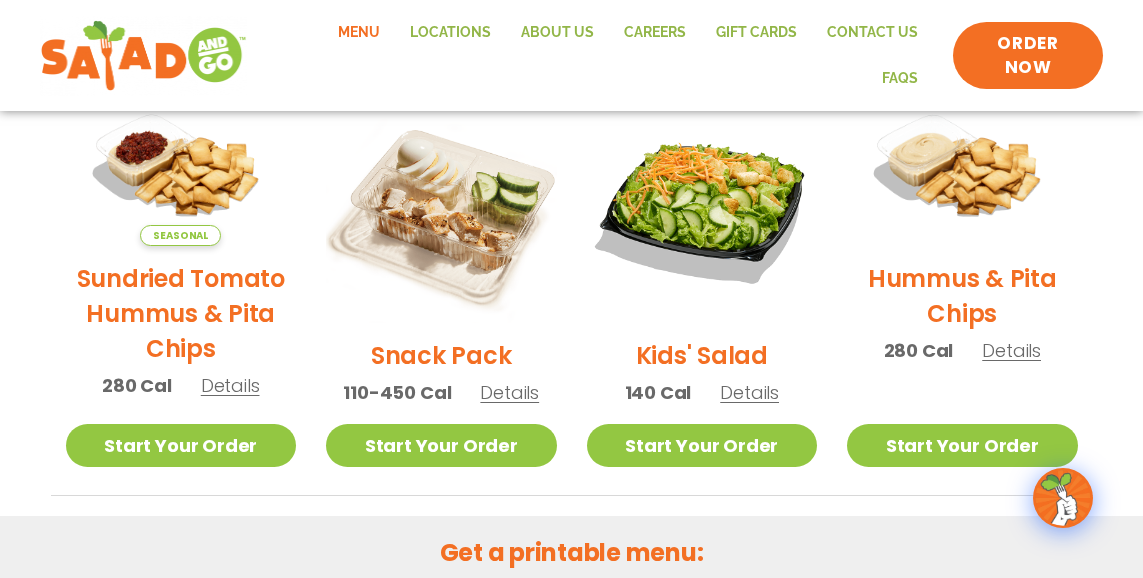 scroll, scrollTop: 500, scrollLeft: 0, axis: vertical 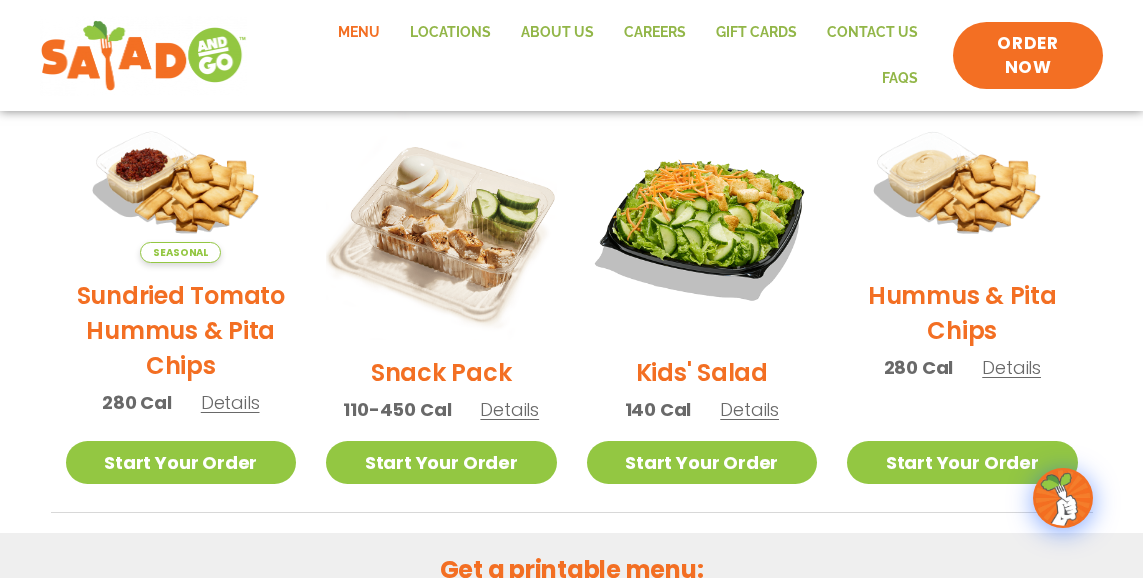 click on "Details" at bounding box center [509, 409] 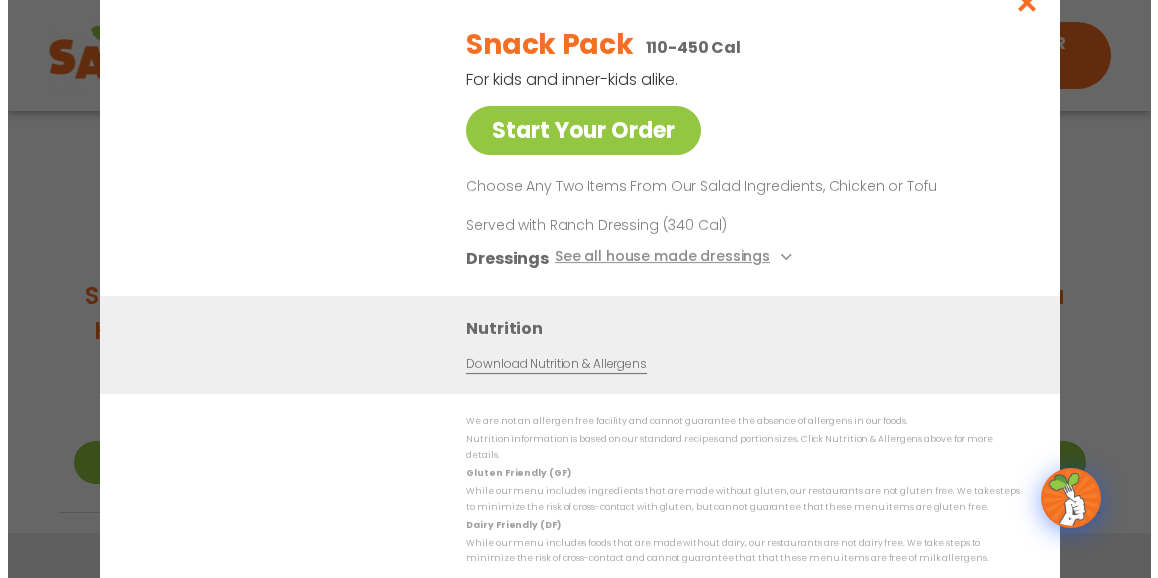 scroll, scrollTop: 489, scrollLeft: 0, axis: vertical 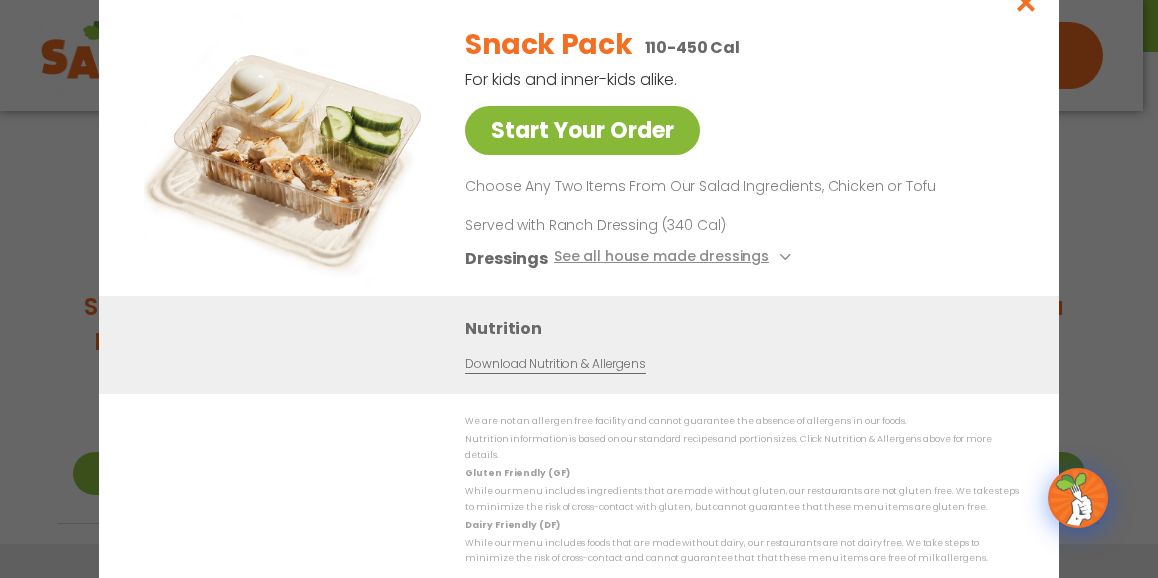 click on "Start Your Order" at bounding box center (582, 130) 